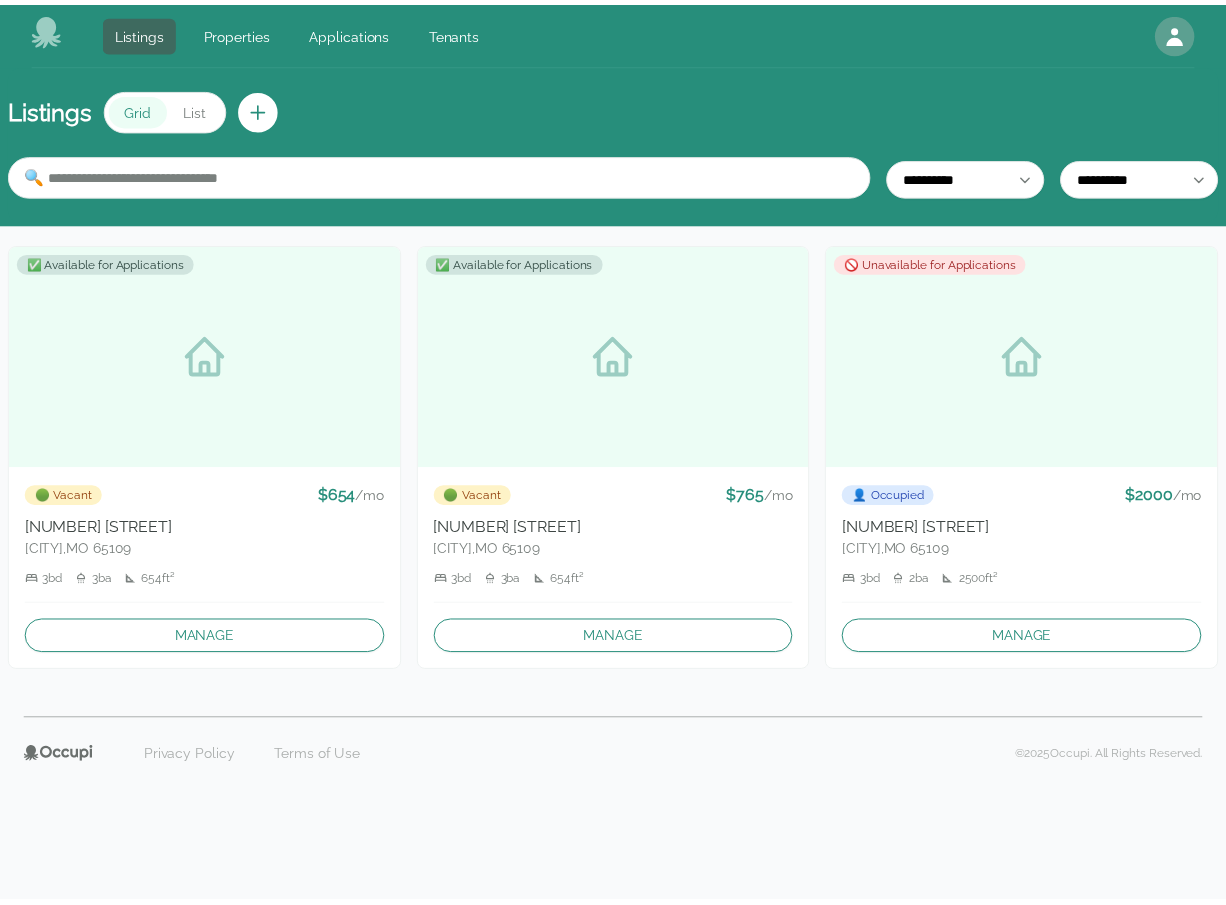 scroll, scrollTop: 0, scrollLeft: 0, axis: both 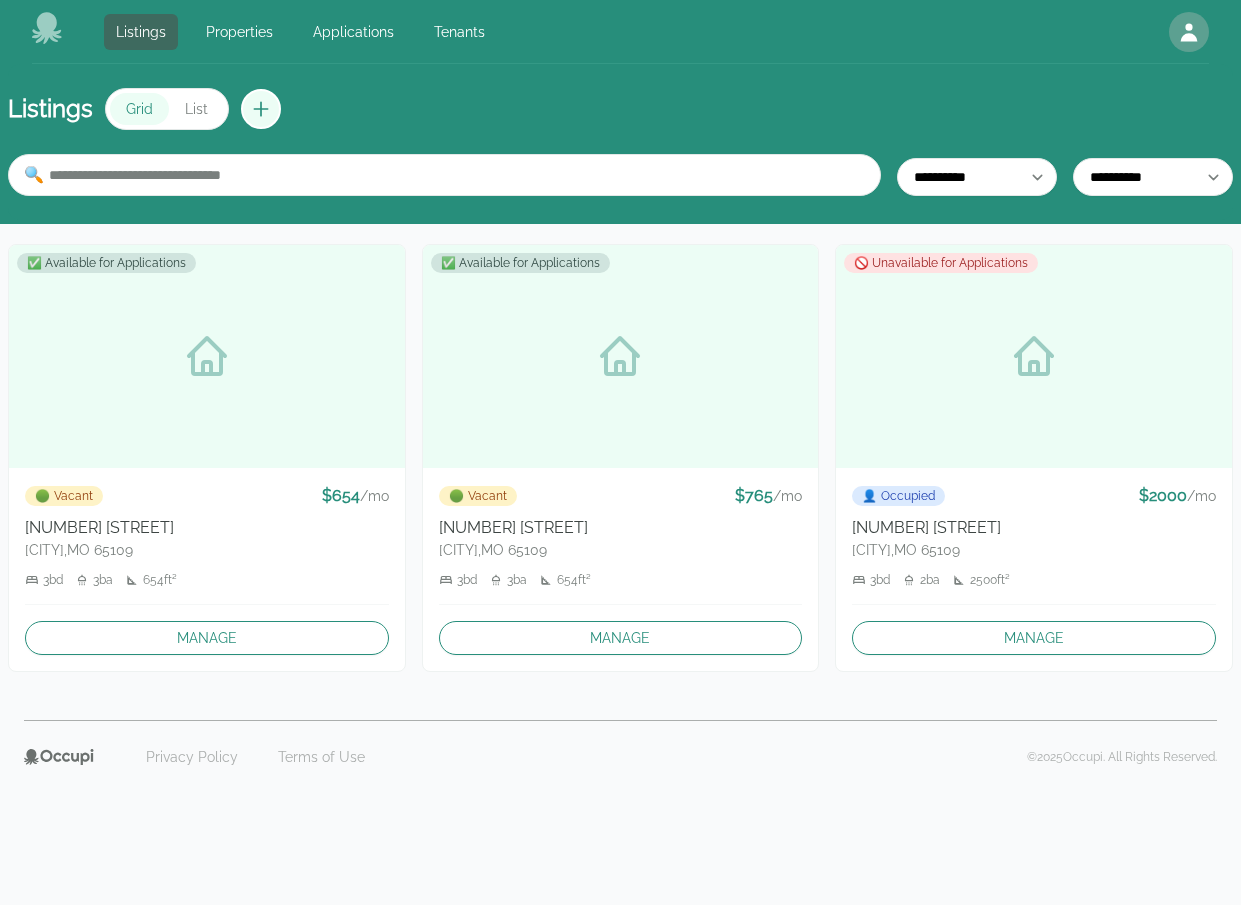 click at bounding box center (261, 109) 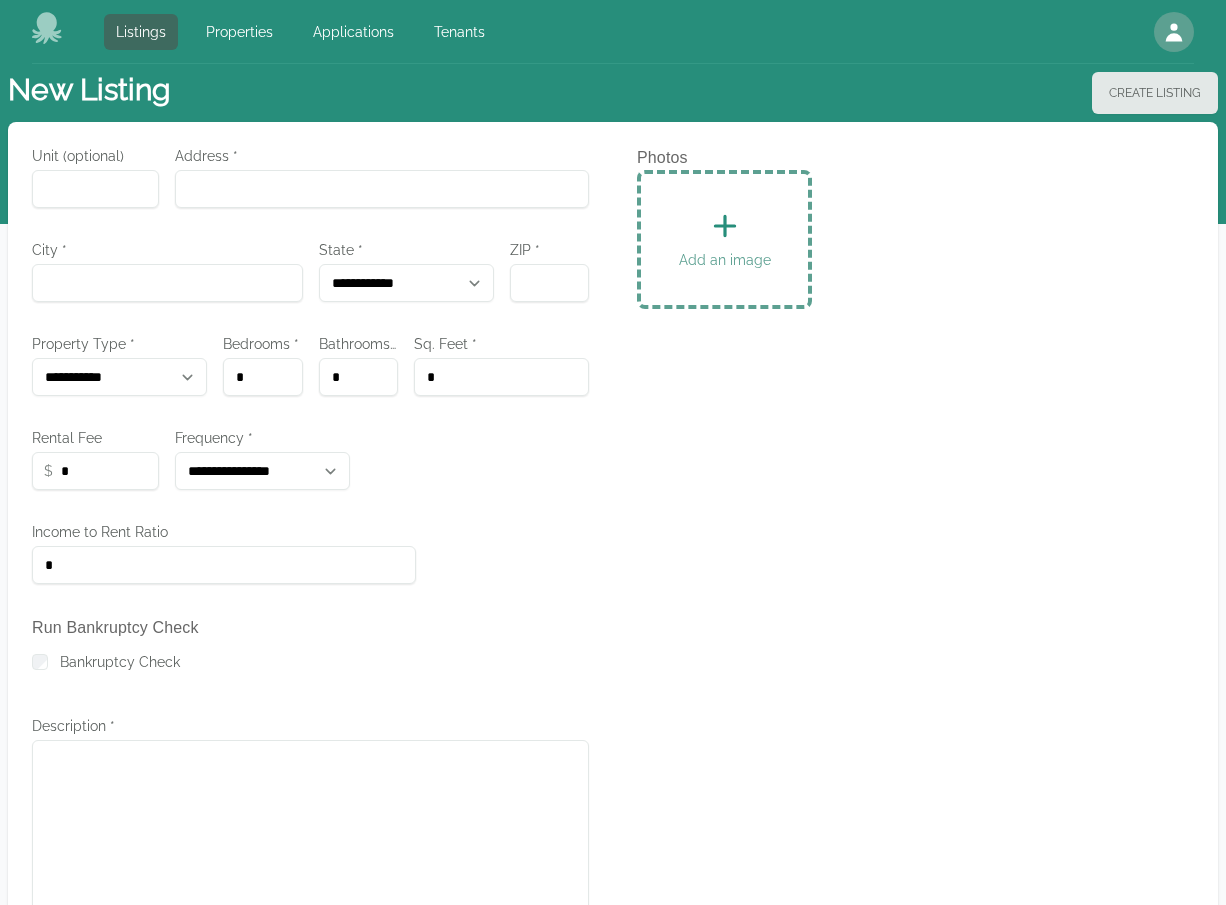click at bounding box center (724, 225) 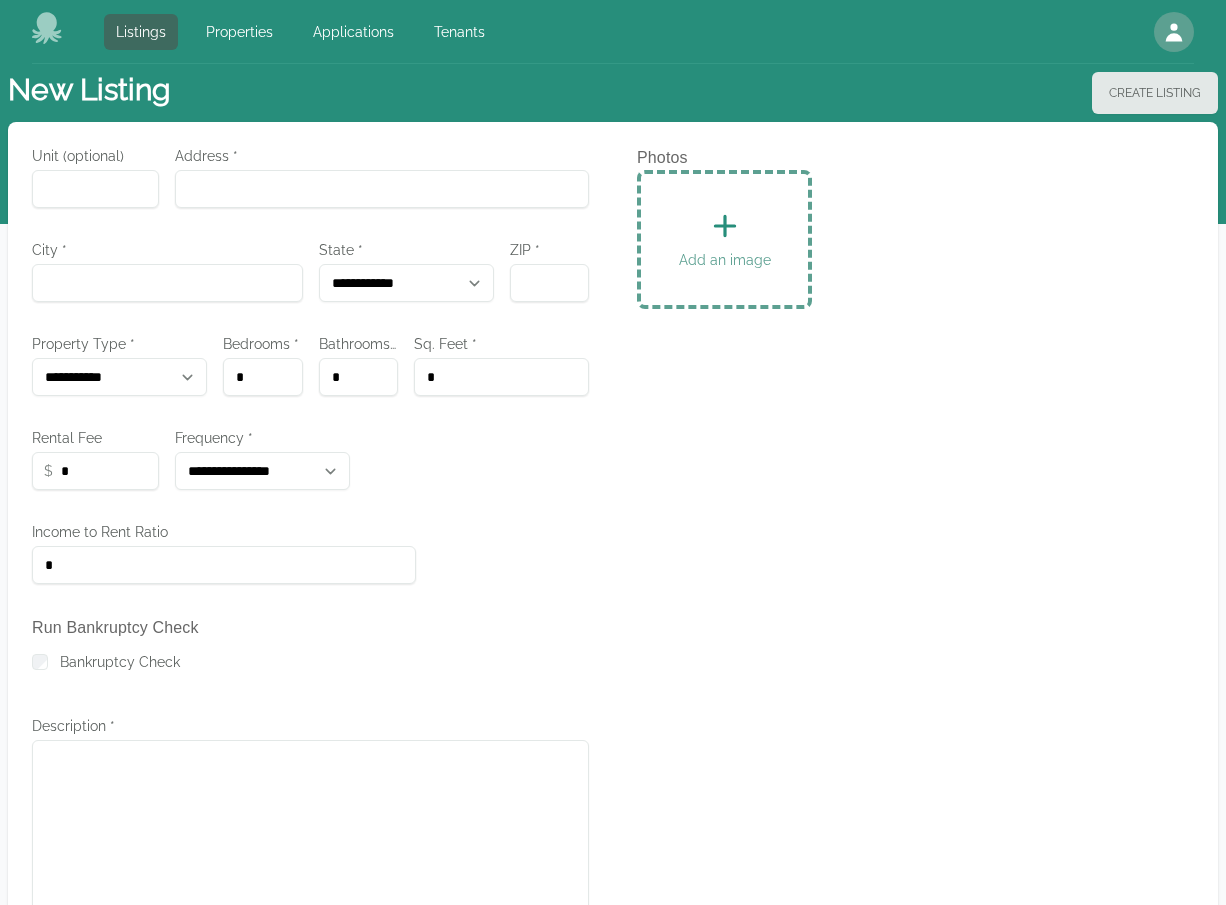 type 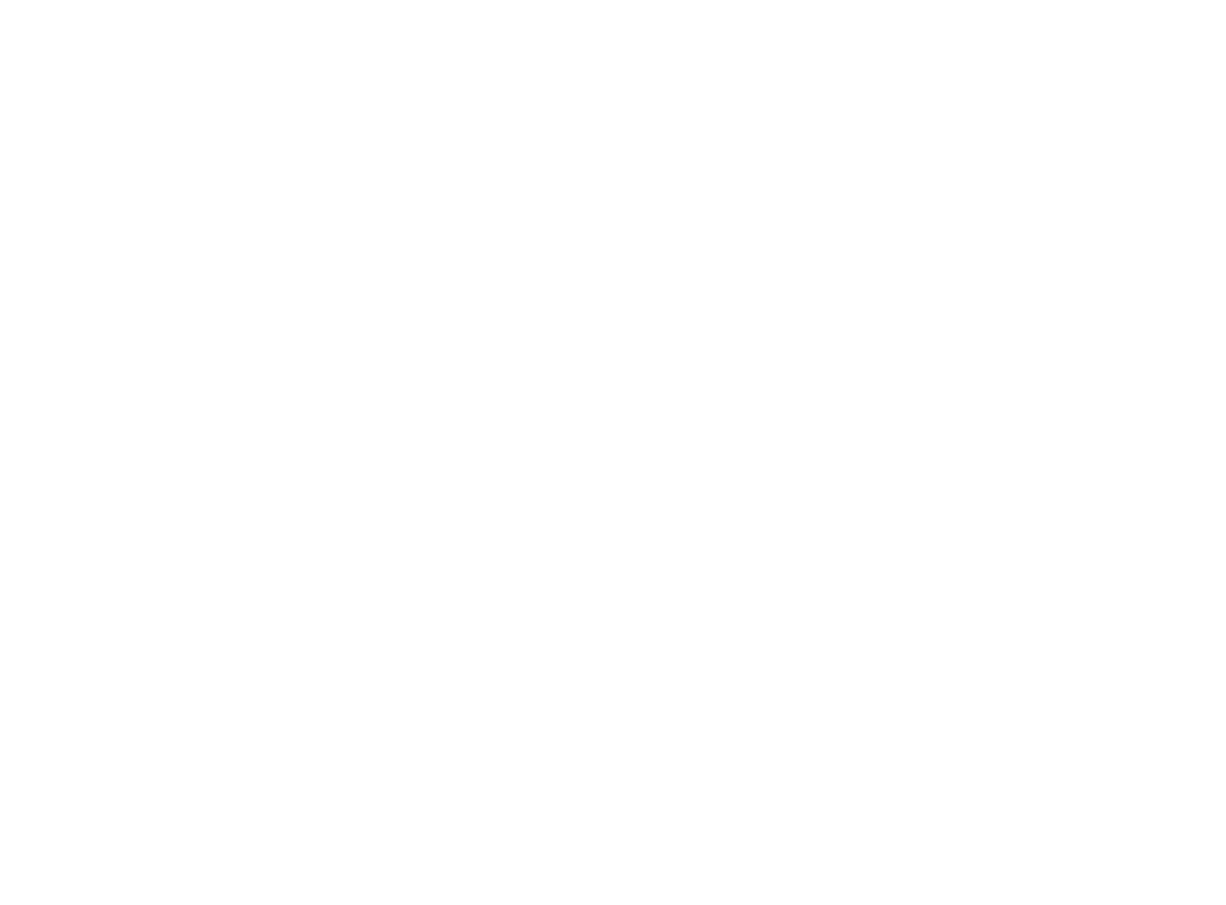 scroll, scrollTop: 0, scrollLeft: 0, axis: both 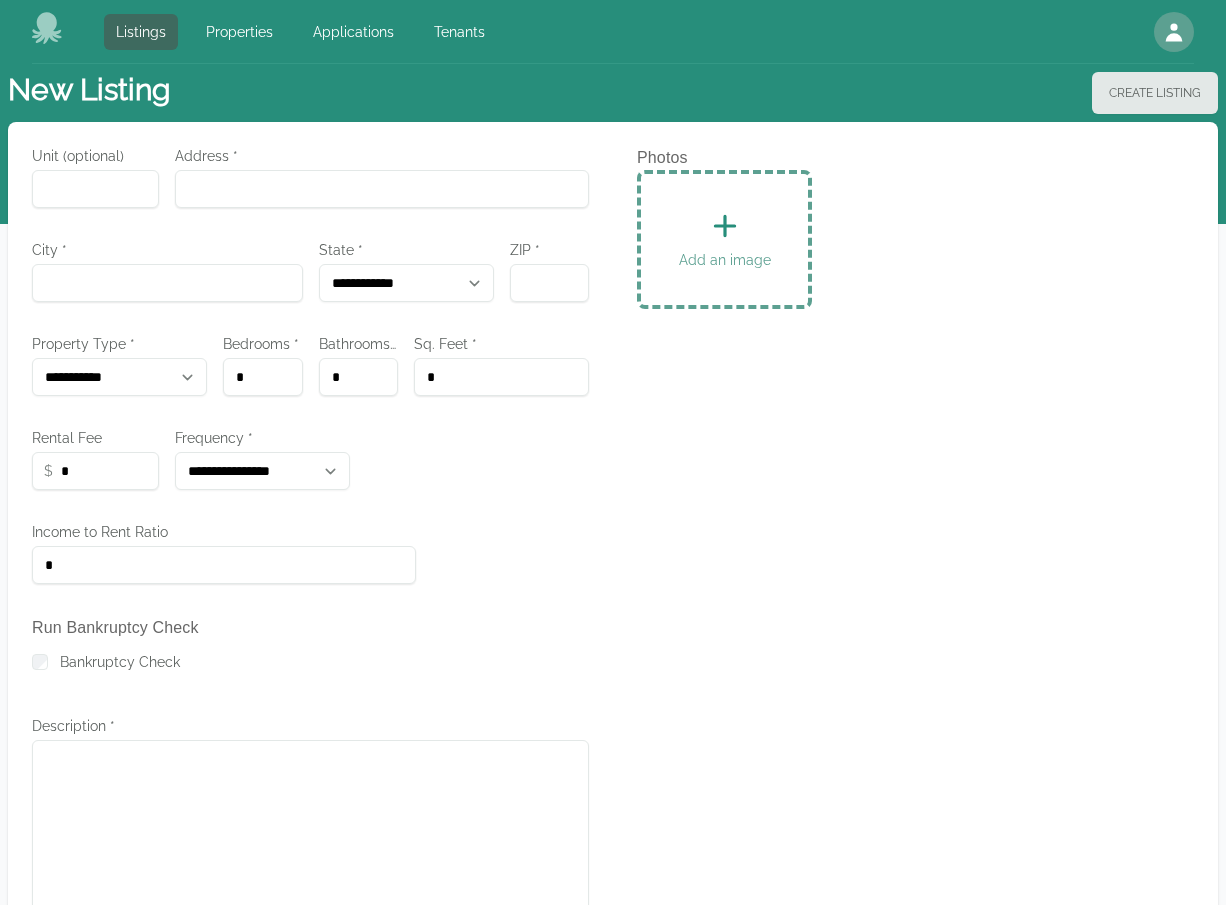 click on "Add an image" at bounding box center (724, 239) 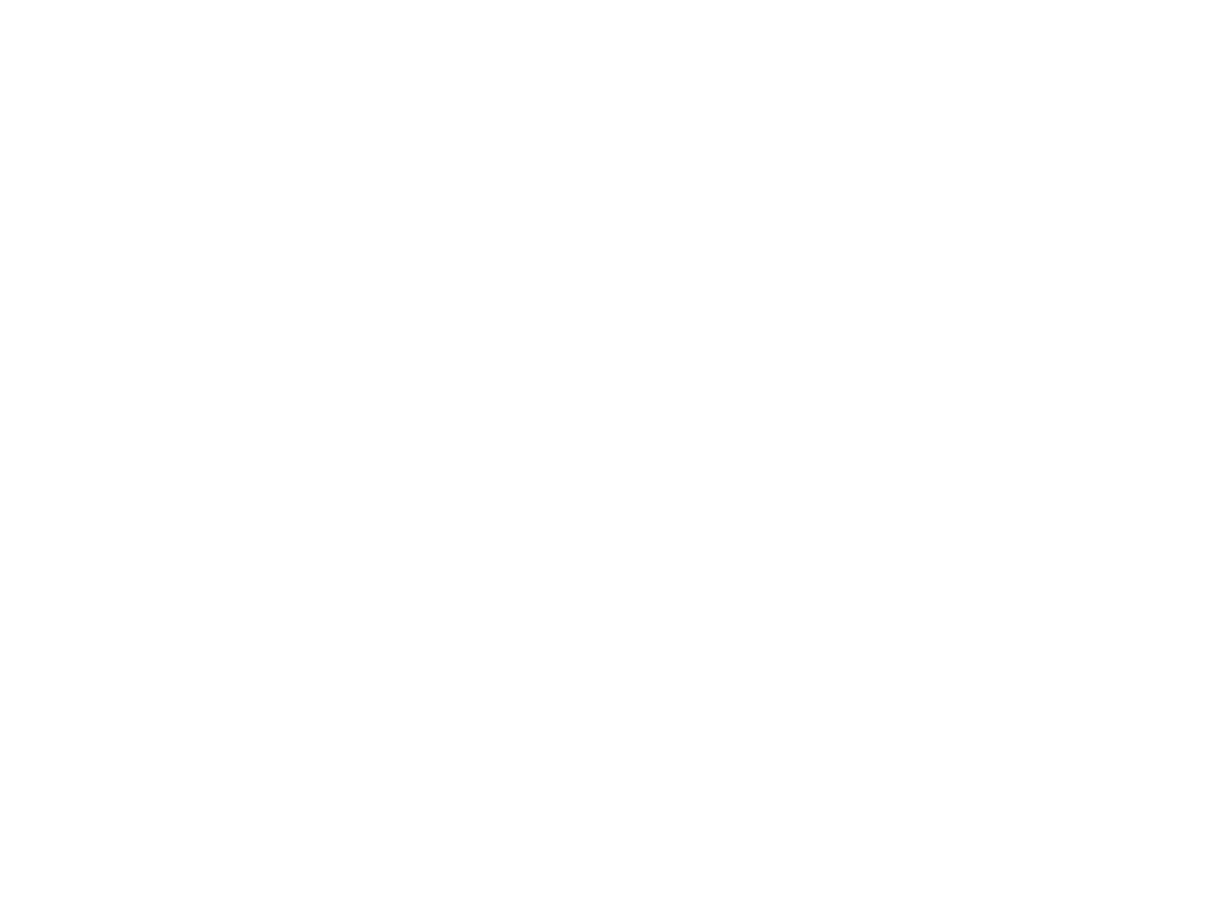 scroll, scrollTop: 0, scrollLeft: 0, axis: both 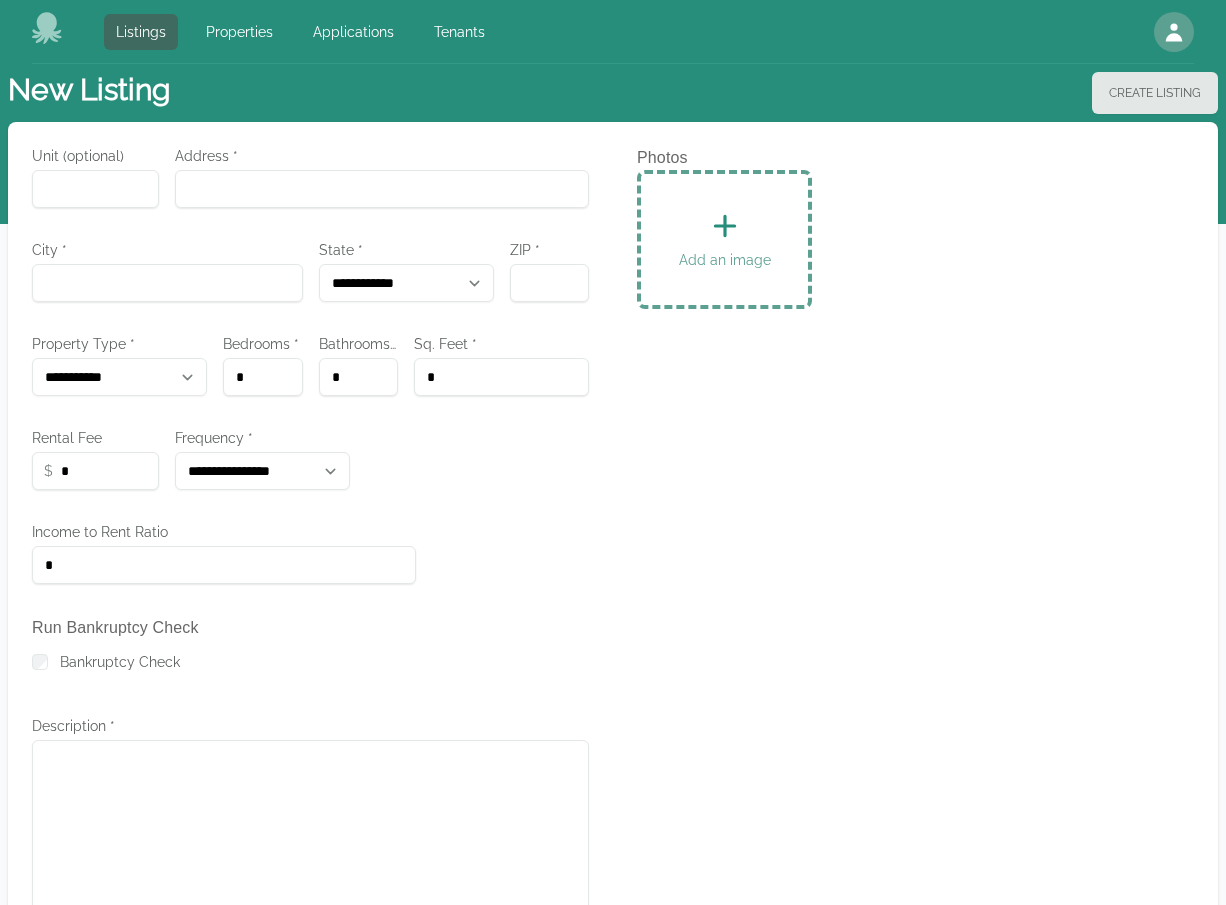 click at bounding box center (725, 226) 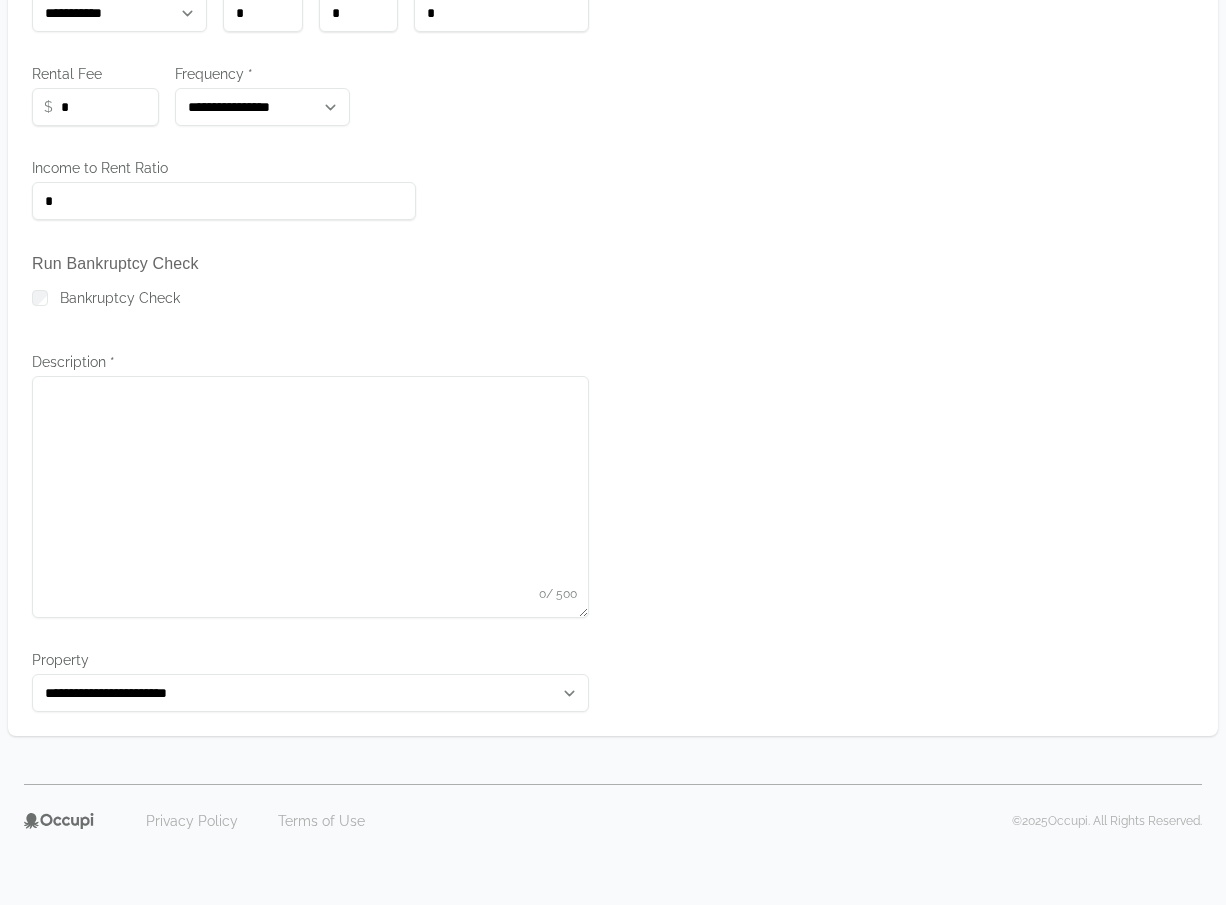 scroll, scrollTop: 0, scrollLeft: 0, axis: both 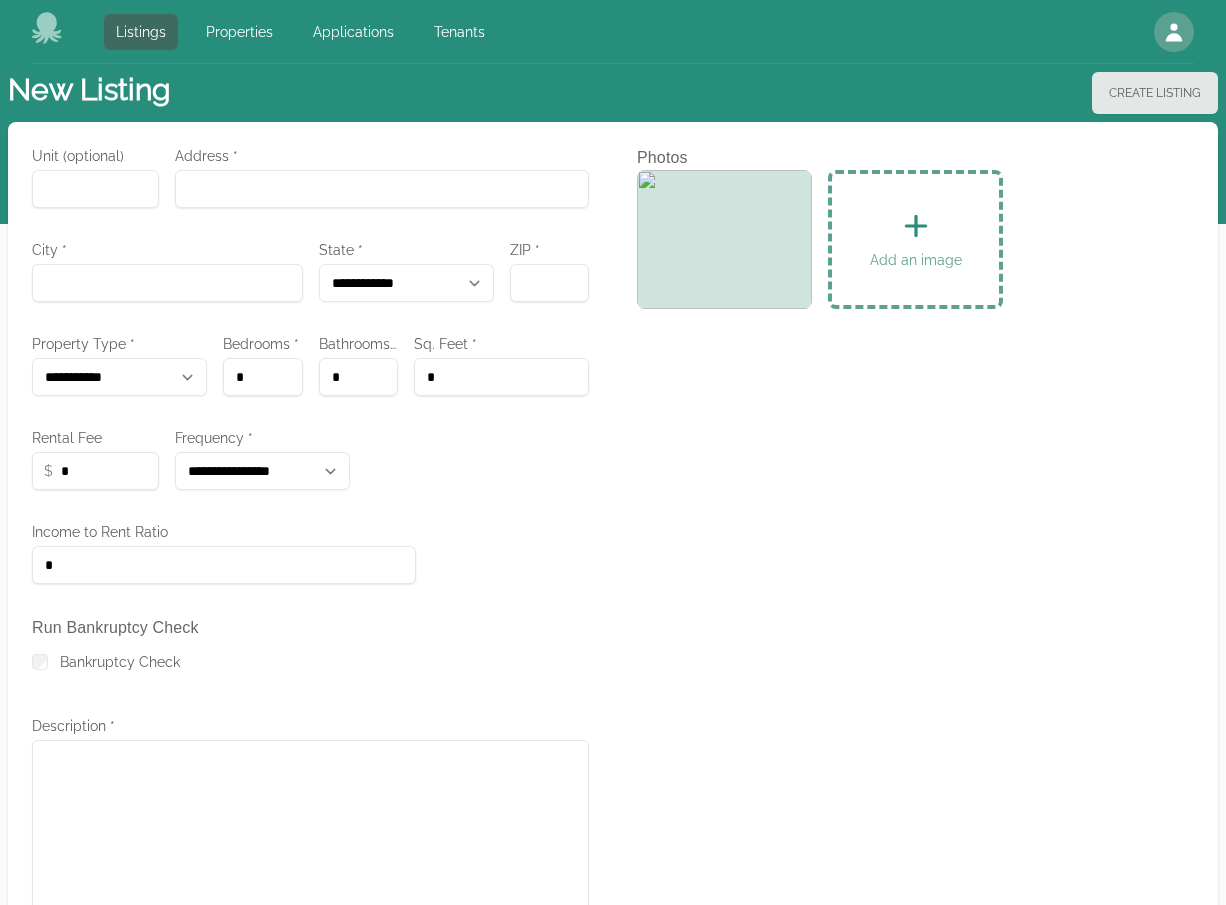 click on "Photos Add an image" at bounding box center [915, 611] 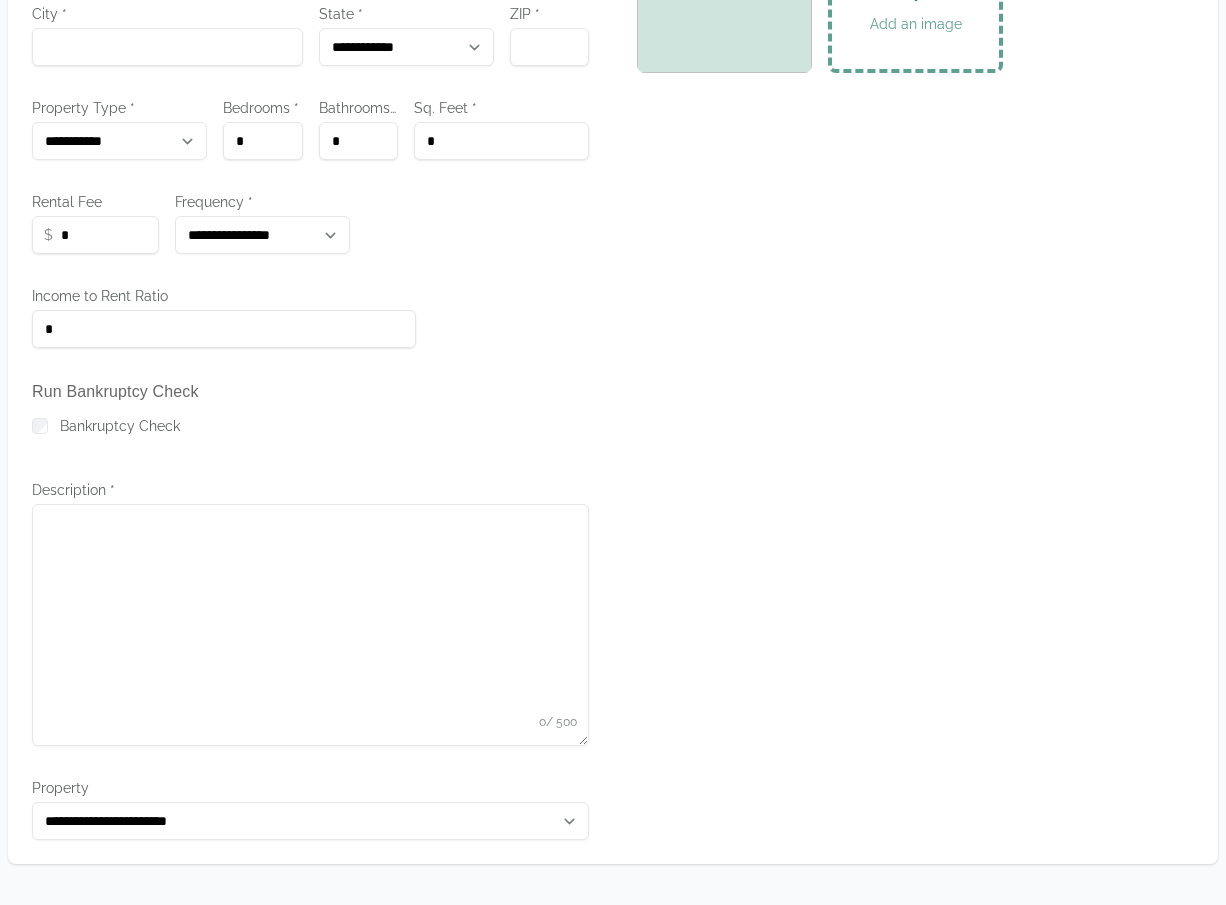 scroll, scrollTop: 0, scrollLeft: 0, axis: both 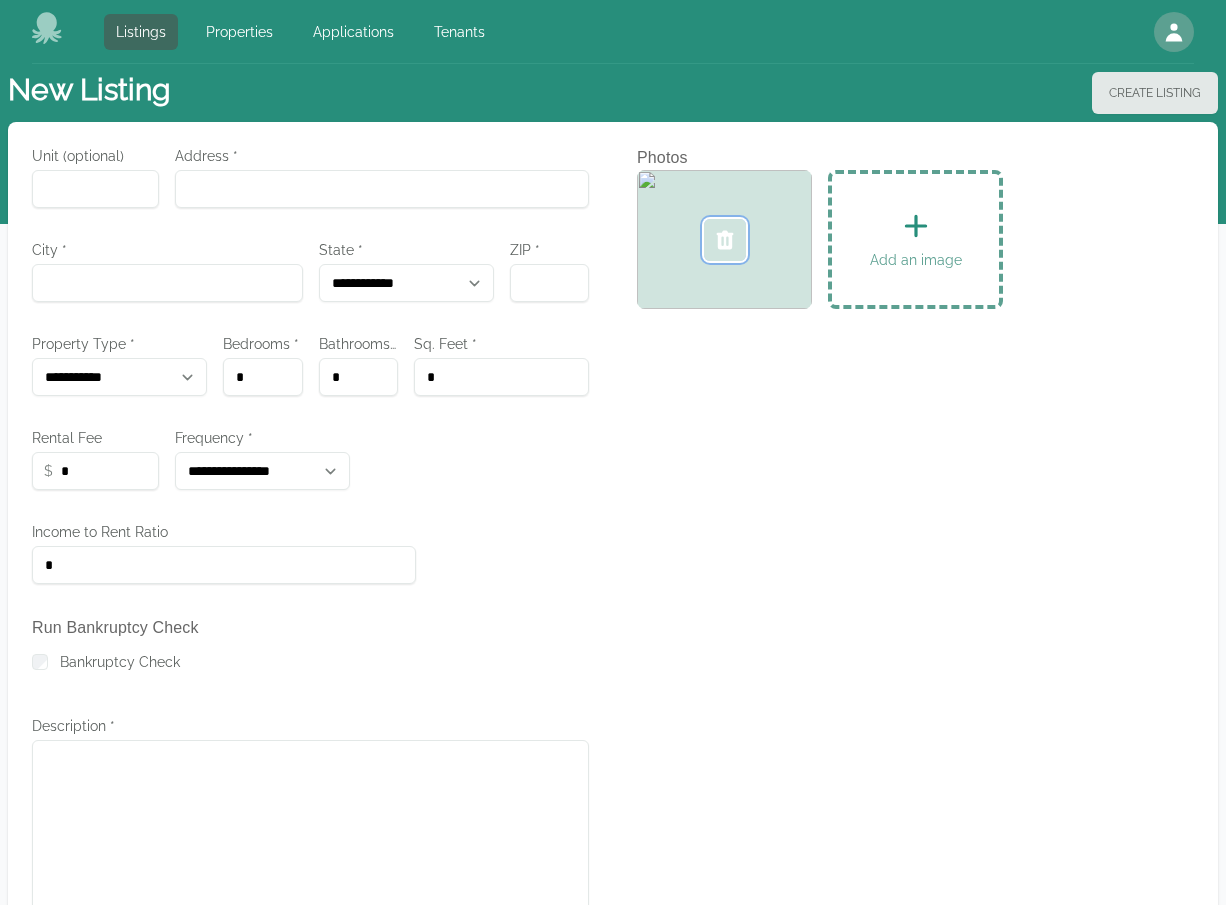 click at bounding box center [725, 240] 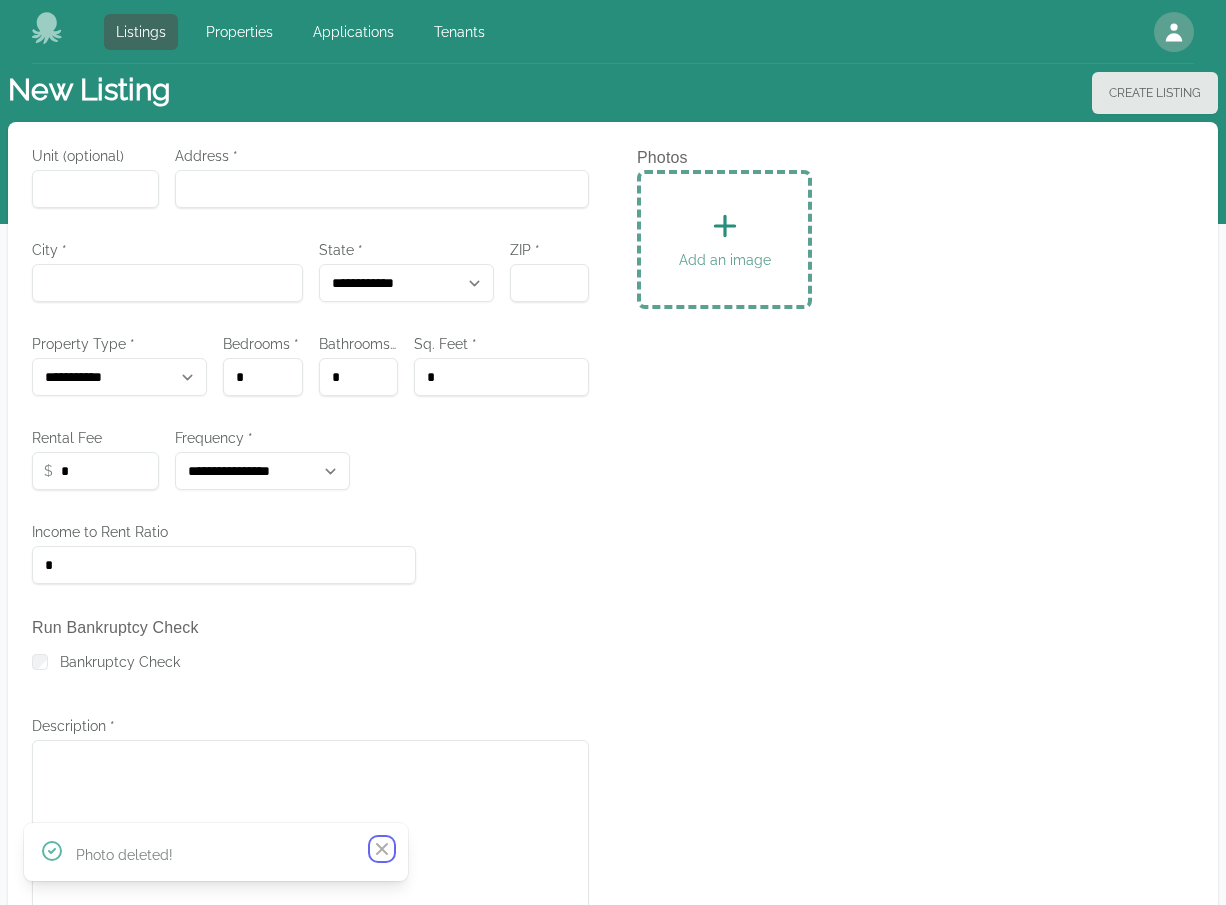 drag, startPoint x: 376, startPoint y: 852, endPoint x: 419, endPoint y: 799, distance: 68.24954 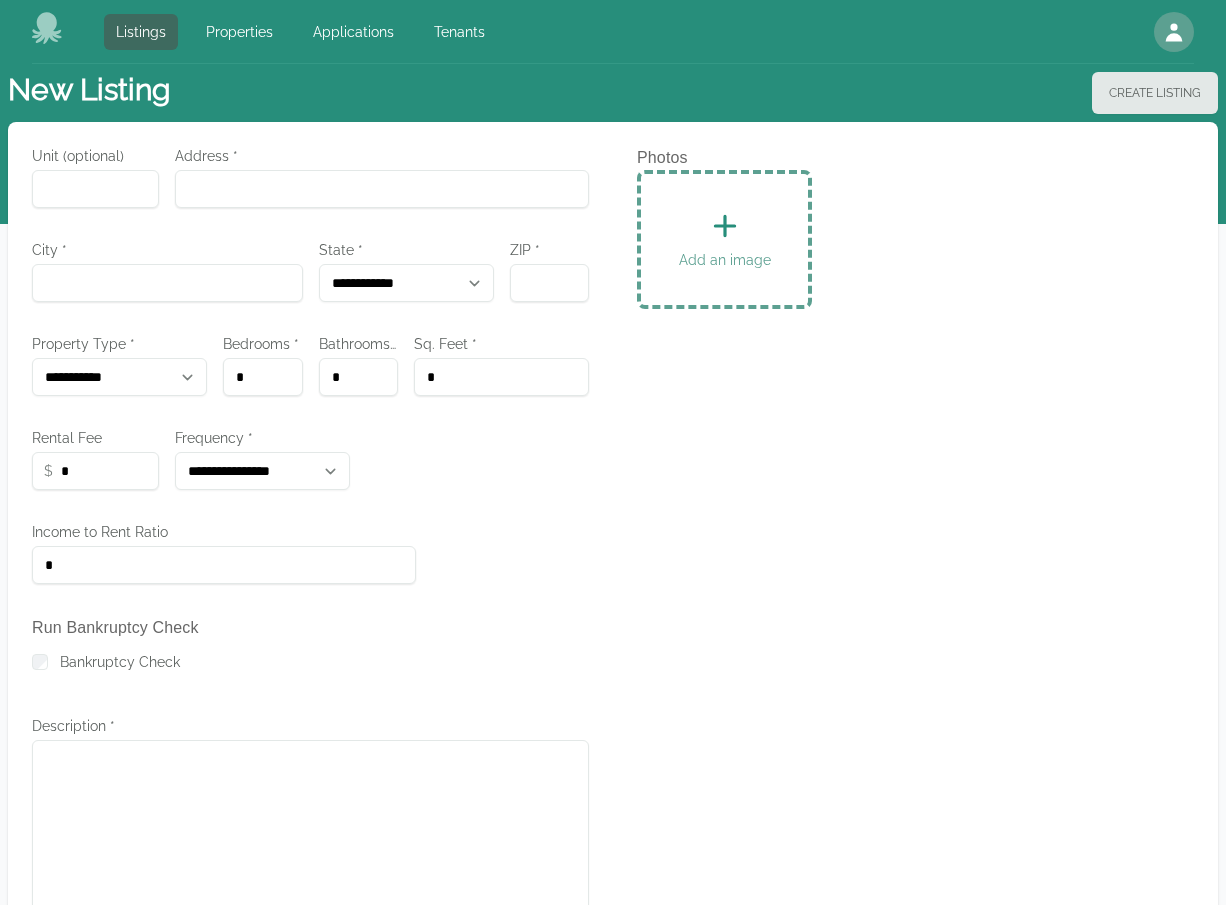 drag, startPoint x: 752, startPoint y: 505, endPoint x: 790, endPoint y: 495, distance: 39.293766 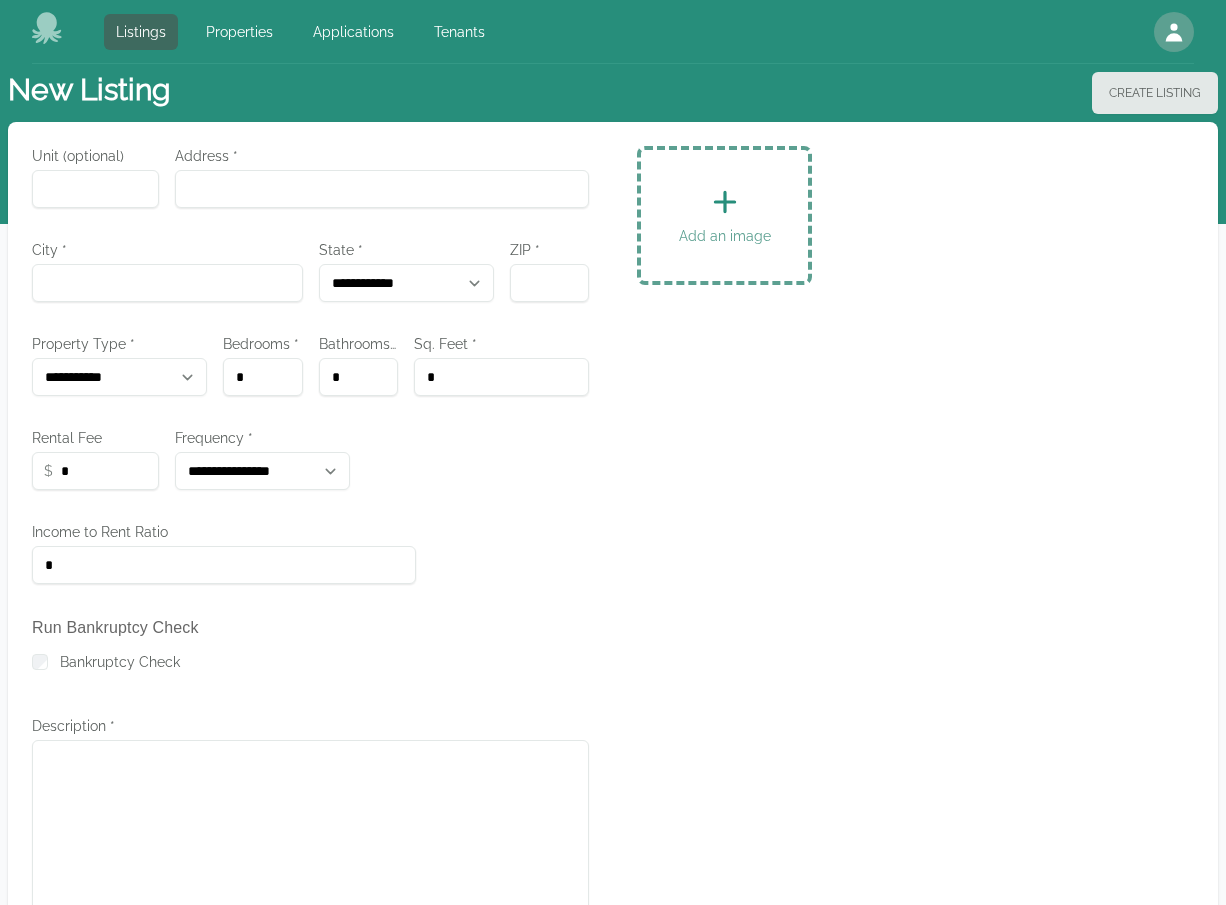 click at bounding box center (725, 202) 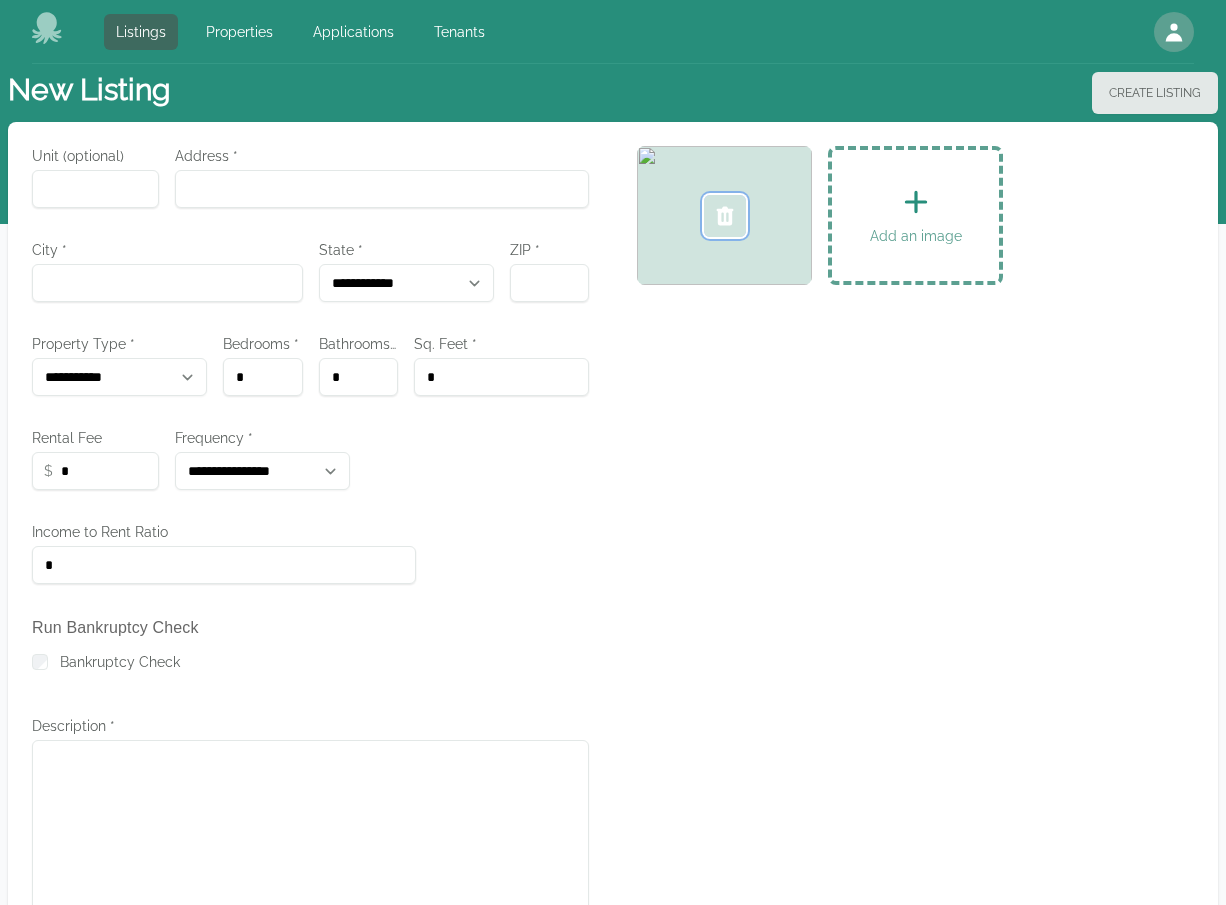 click at bounding box center [724, 215] 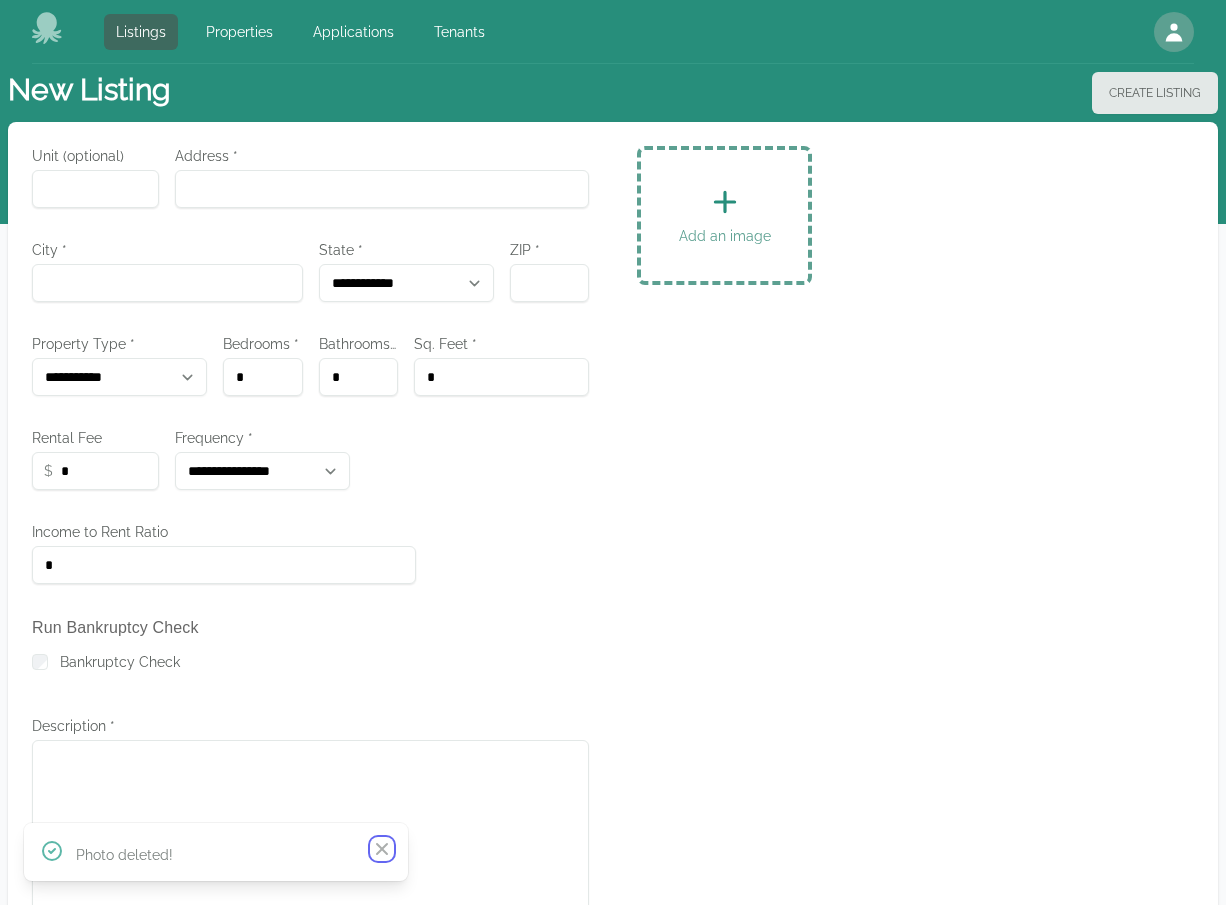 drag, startPoint x: 382, startPoint y: 854, endPoint x: 383, endPoint y: 843, distance: 11.045361 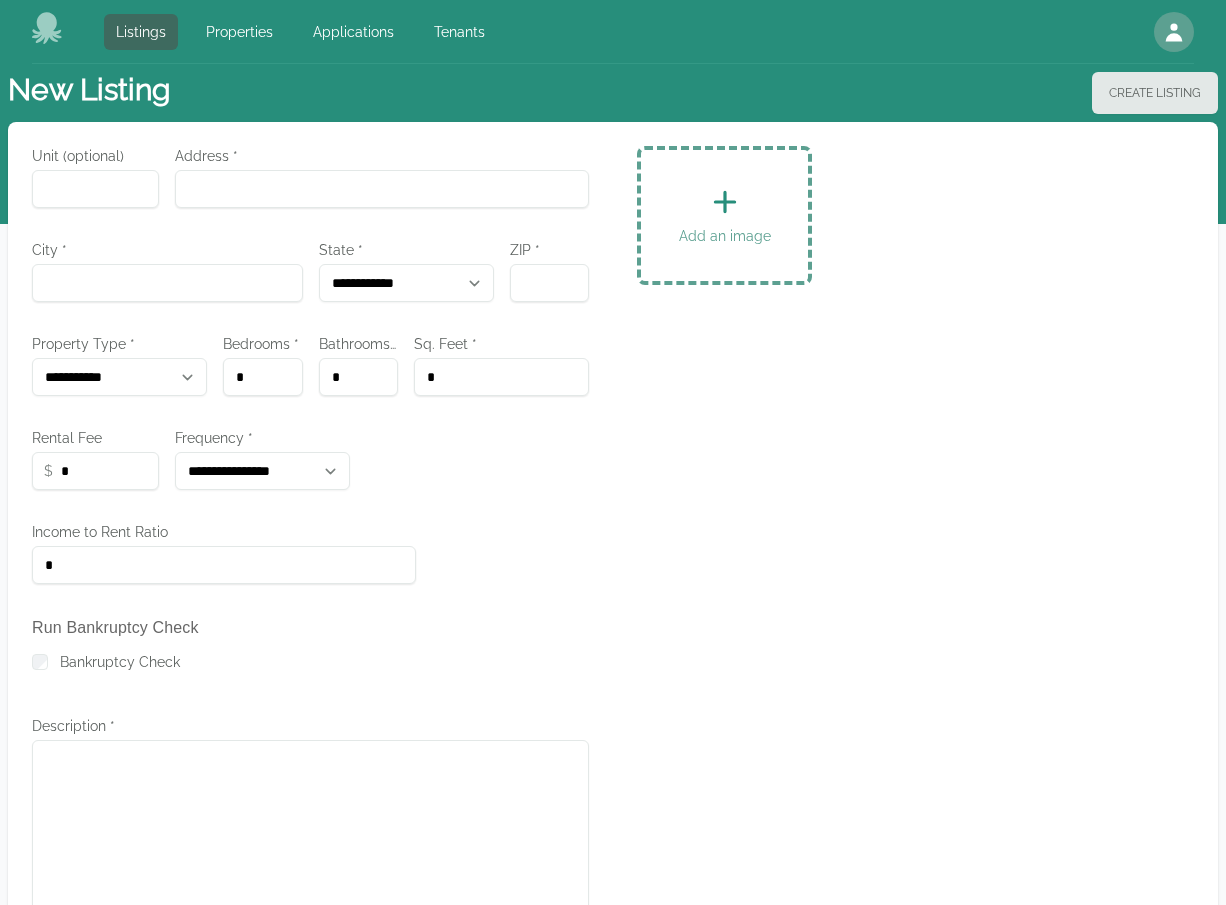 click on "Add an image" at bounding box center [915, 611] 